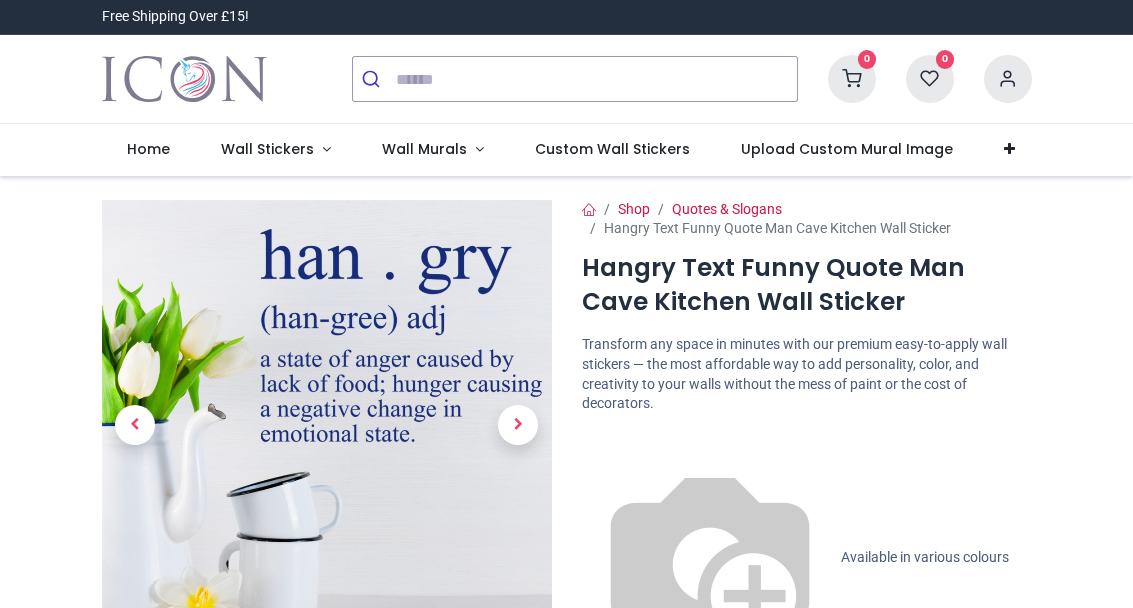 scroll, scrollTop: 0, scrollLeft: 0, axis: both 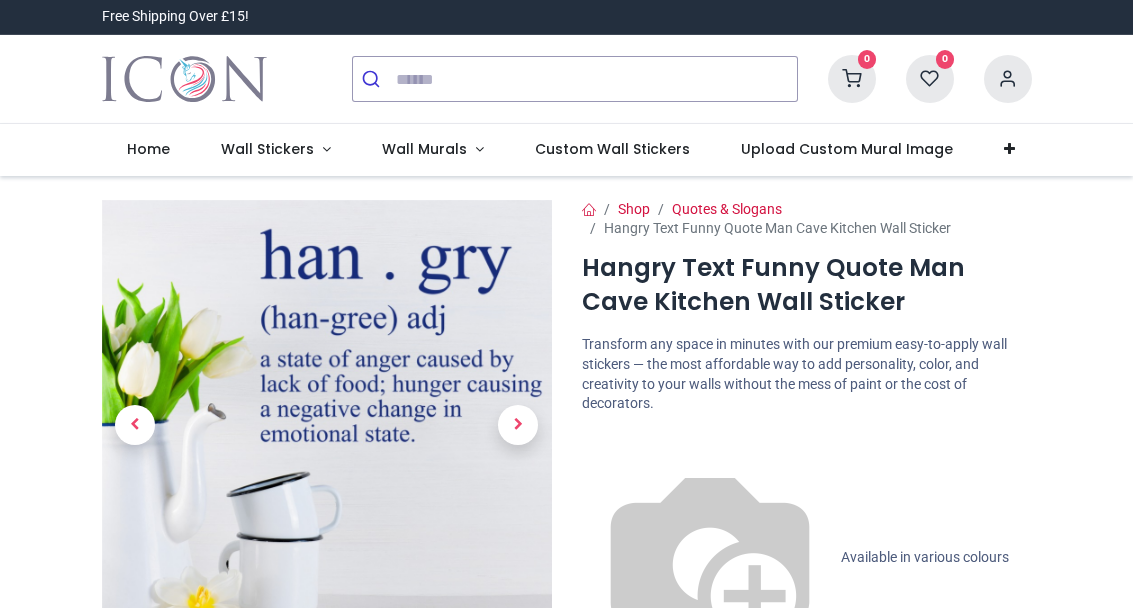 click on "Available in various colours and sizes." at bounding box center (795, 625) 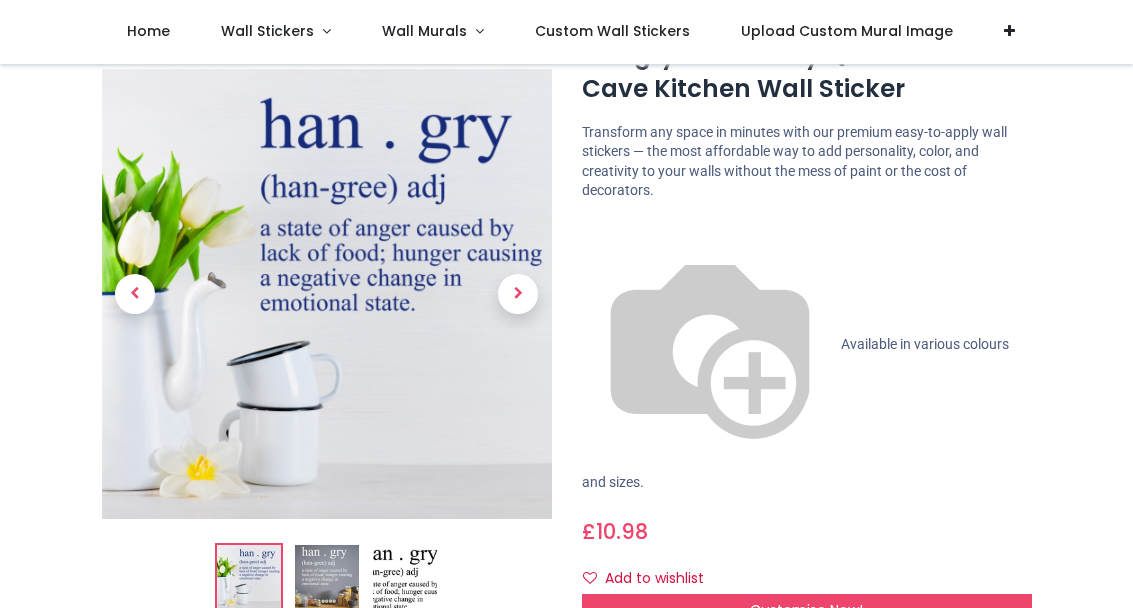 scroll, scrollTop: 100, scrollLeft: 0, axis: vertical 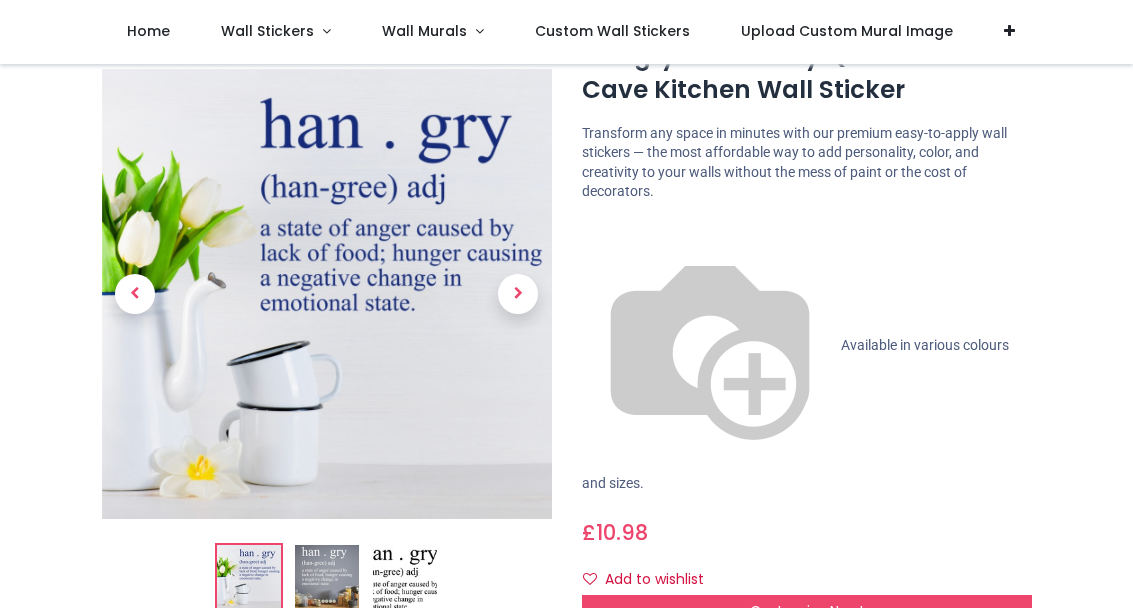 click on "Available in various colours and sizes." at bounding box center [795, 414] 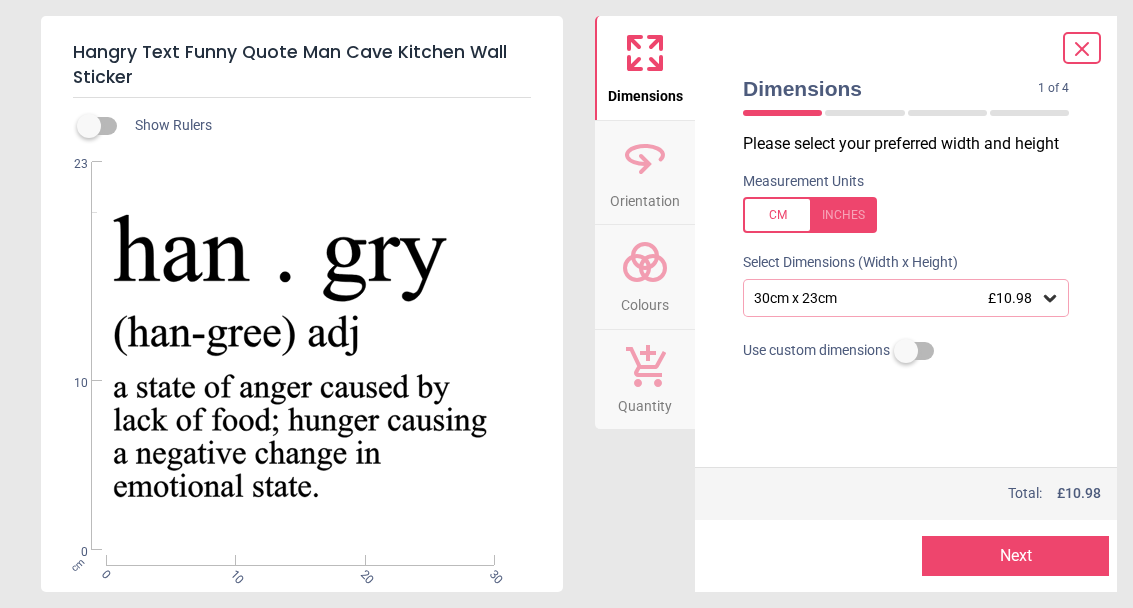 click 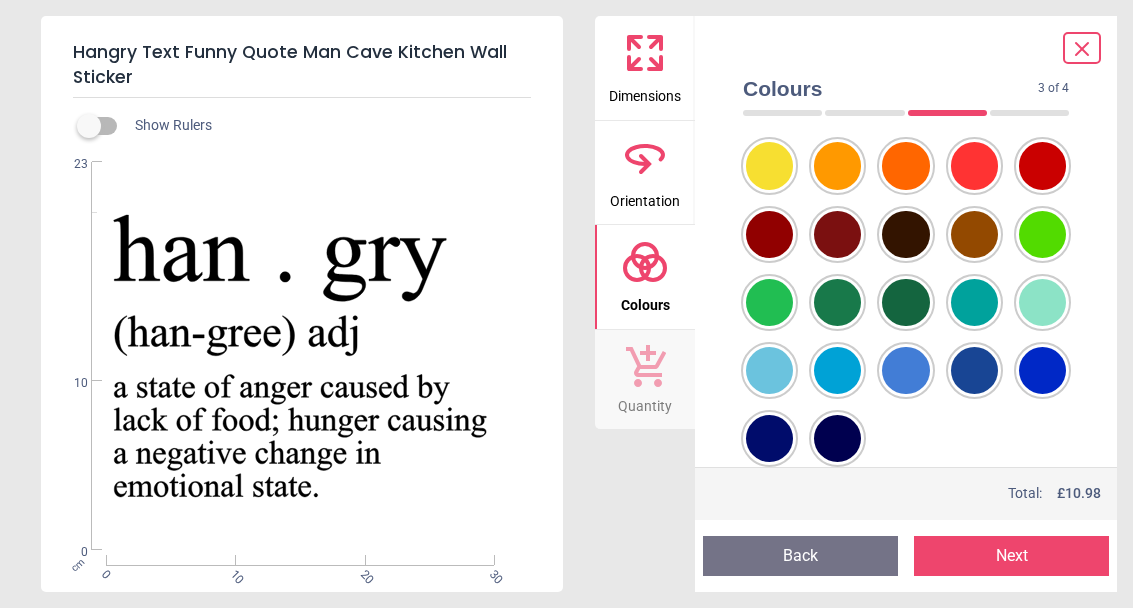 scroll, scrollTop: 243, scrollLeft: 0, axis: vertical 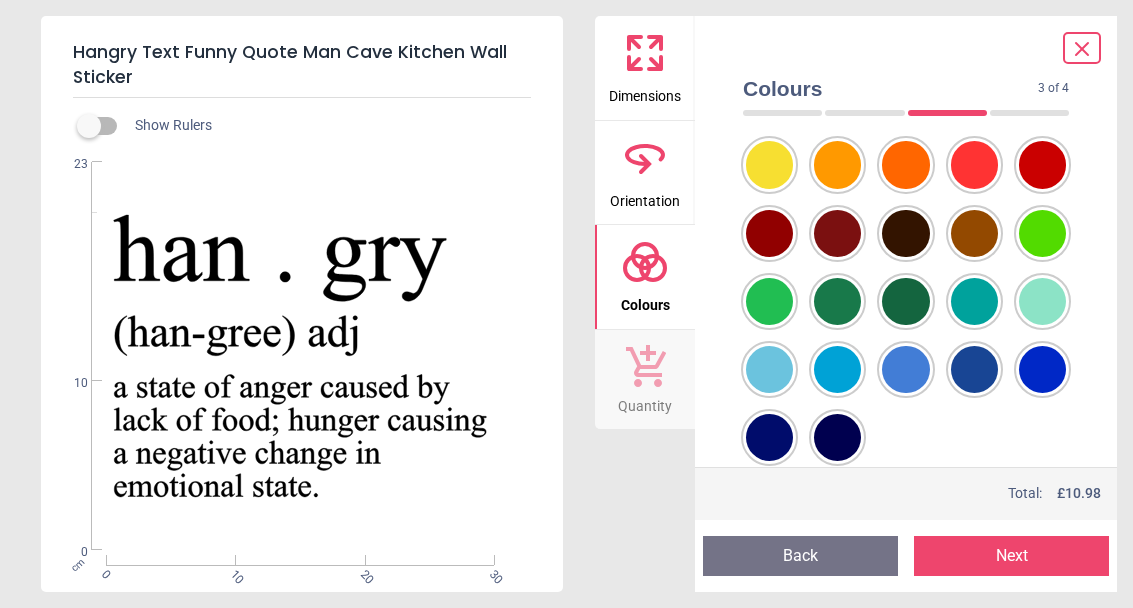 click at bounding box center [769, -40] 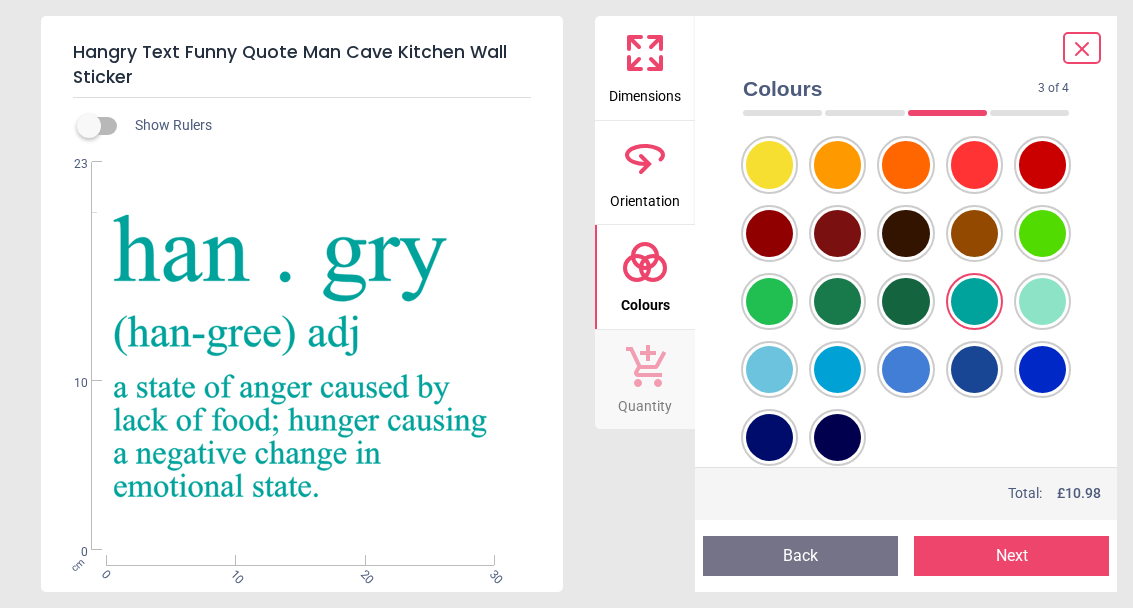 click at bounding box center [769, -40] 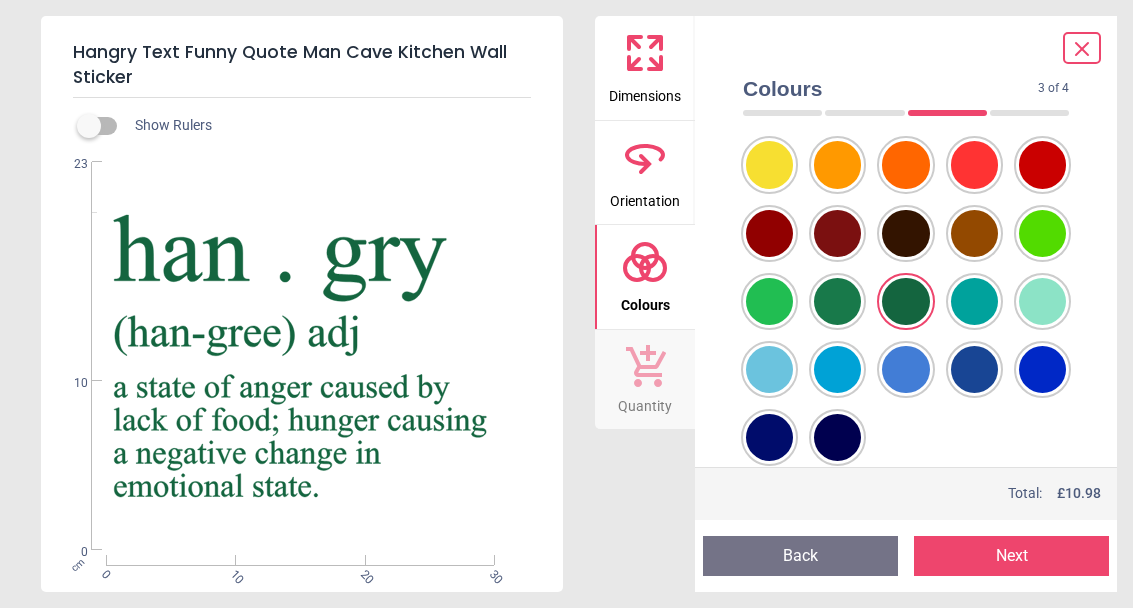 click at bounding box center (769, -40) 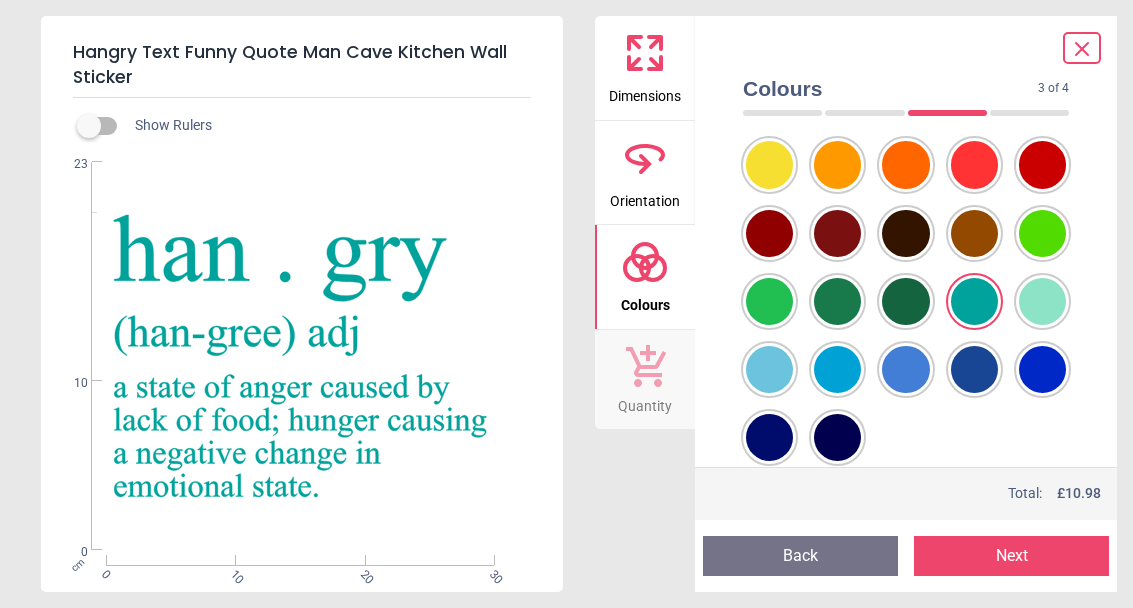 click 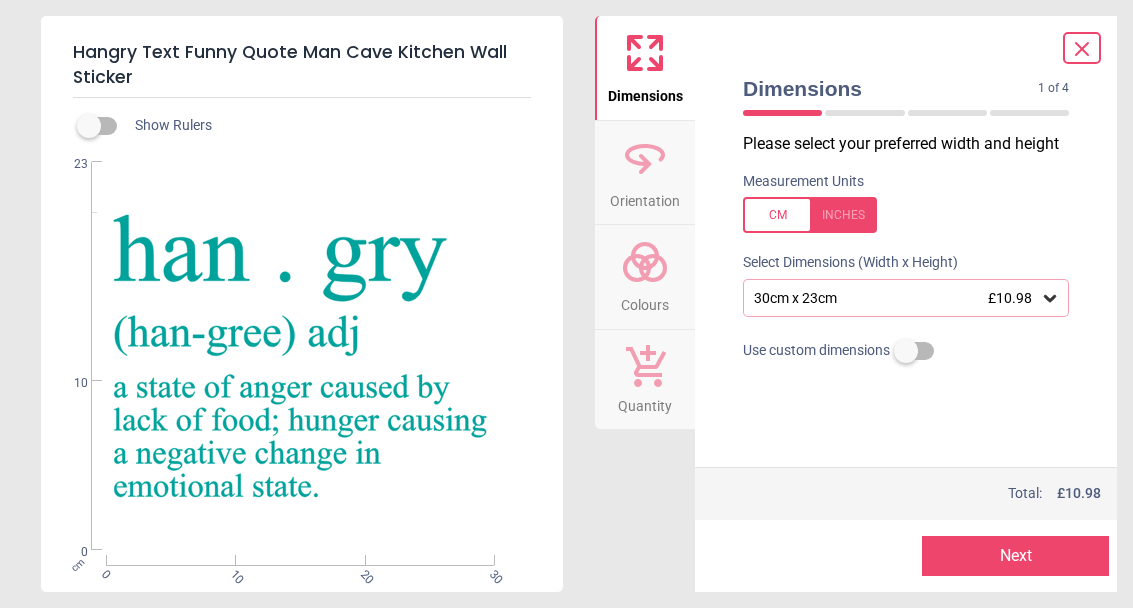 click 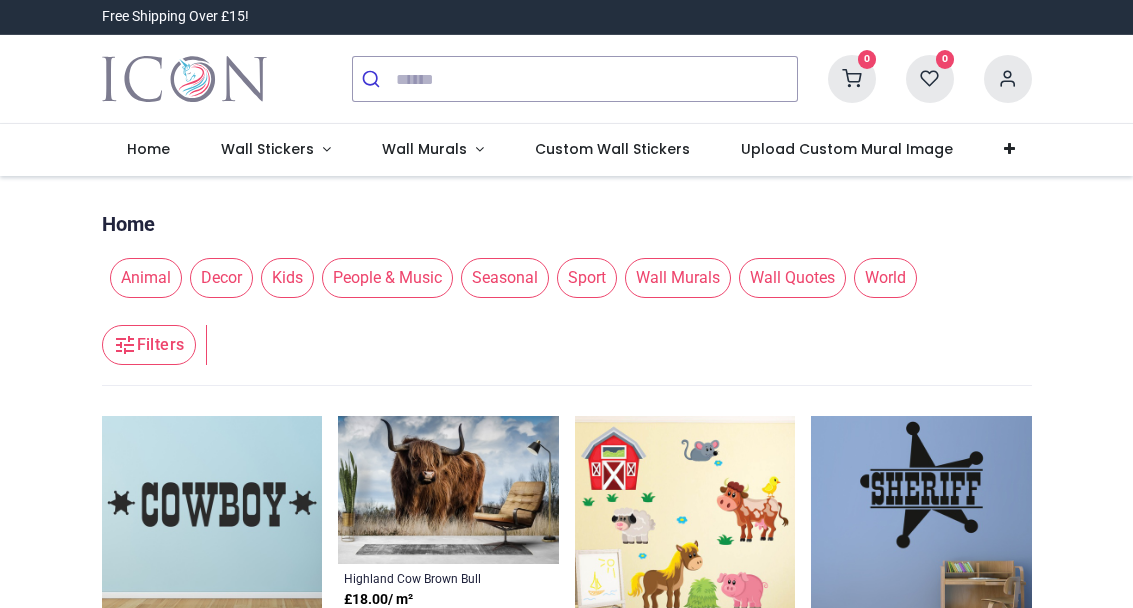 scroll, scrollTop: 0, scrollLeft: 0, axis: both 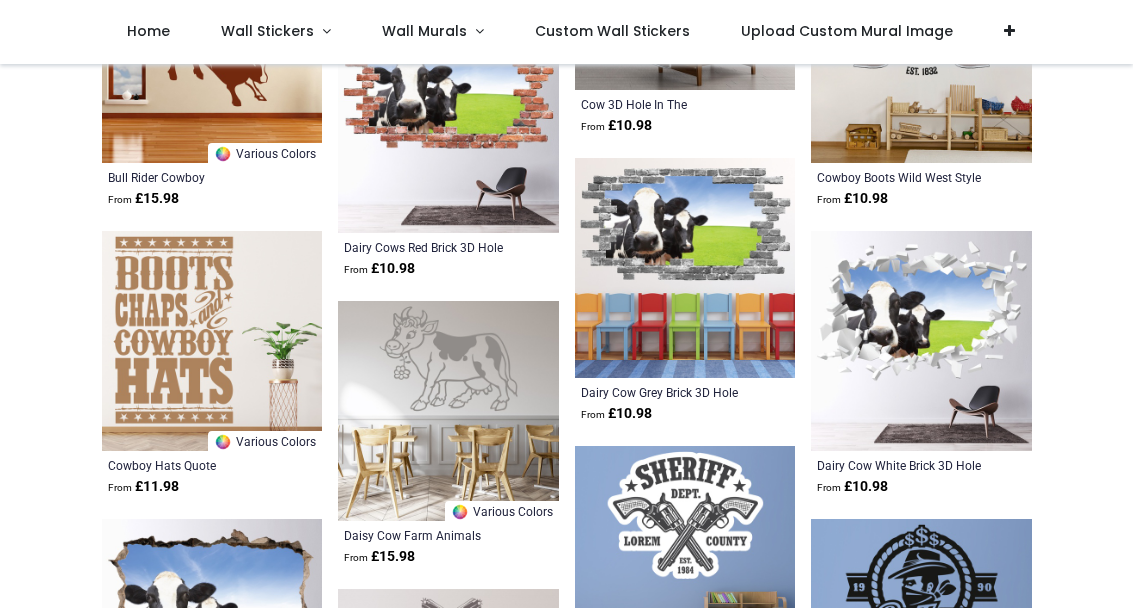 click at bounding box center (448, 411) 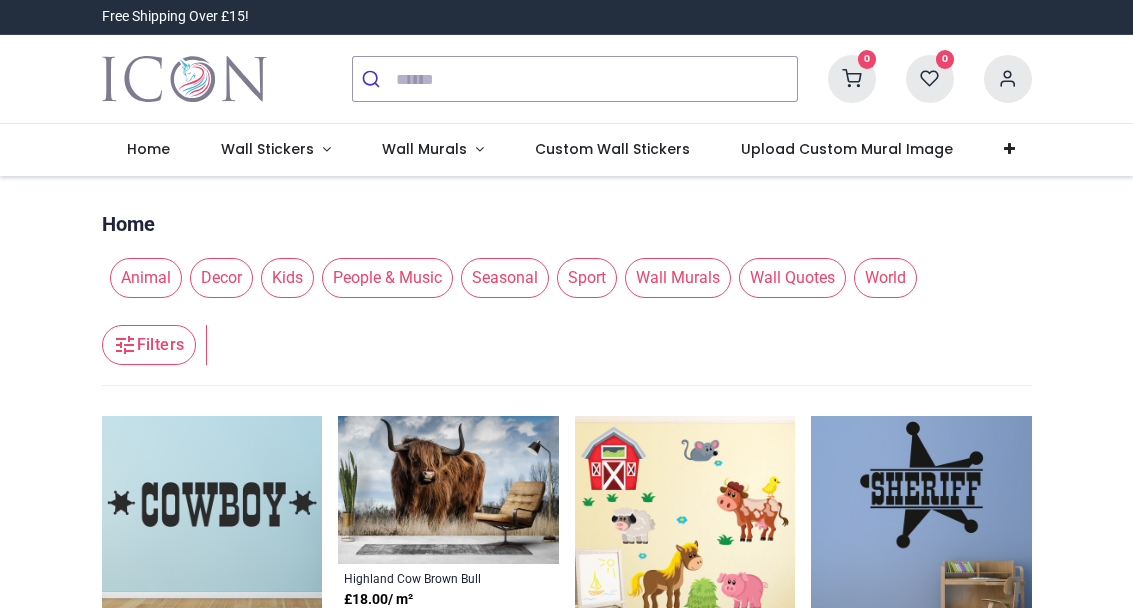scroll, scrollTop: 0, scrollLeft: 0, axis: both 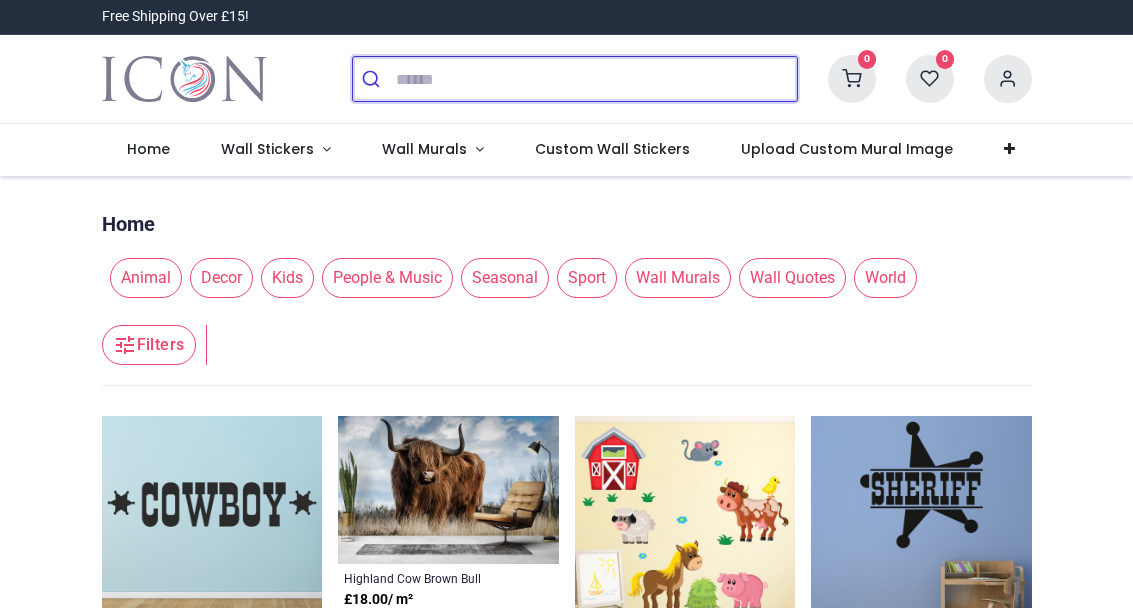 click at bounding box center (596, 79) 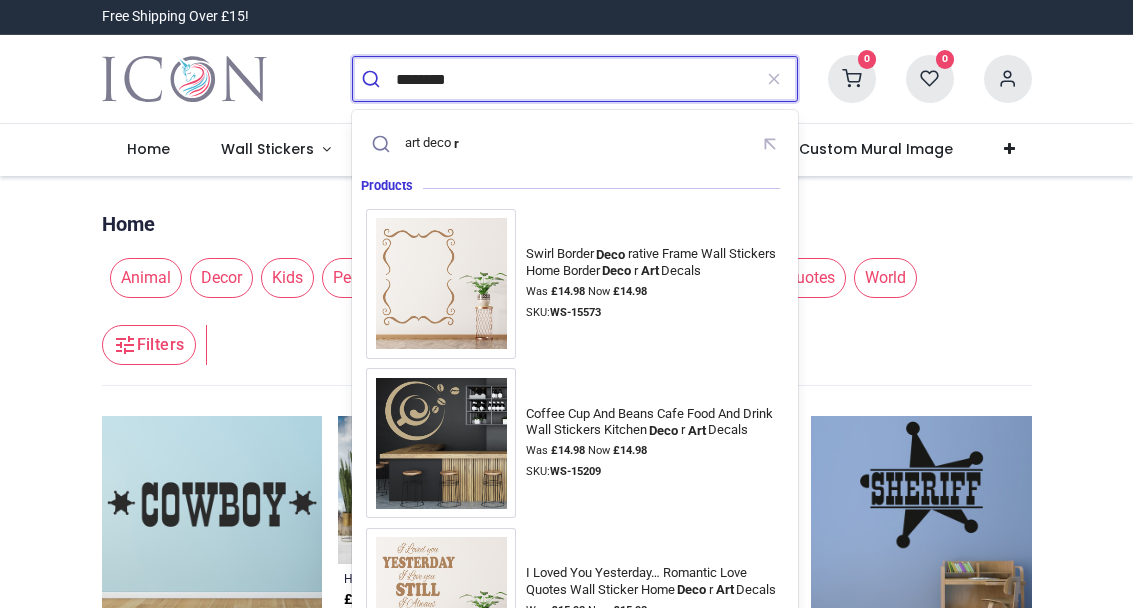 type on "********" 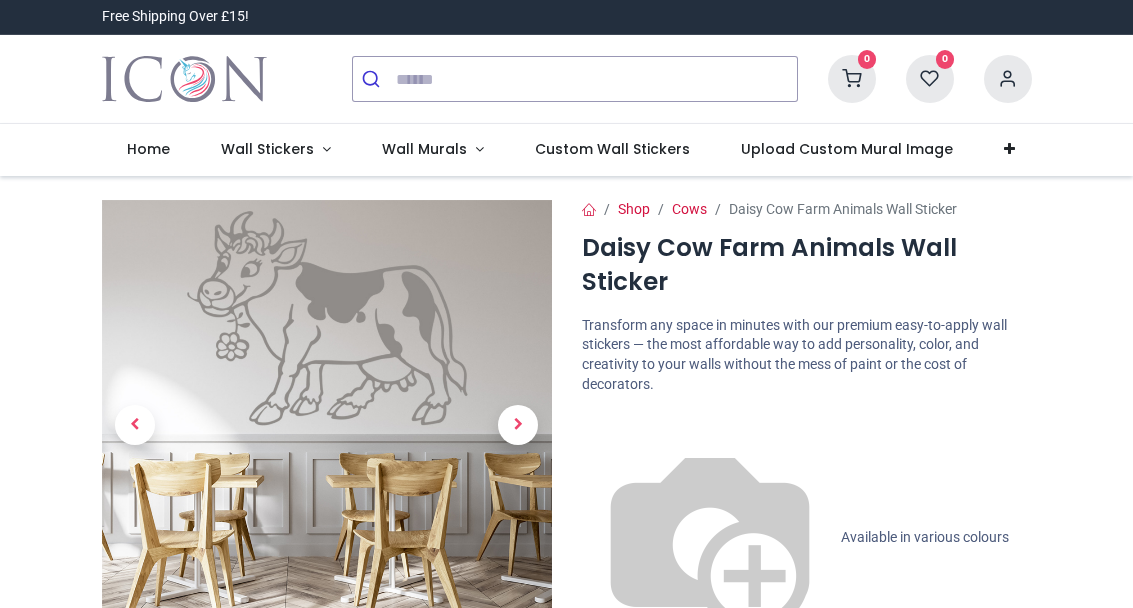 scroll, scrollTop: 0, scrollLeft: 0, axis: both 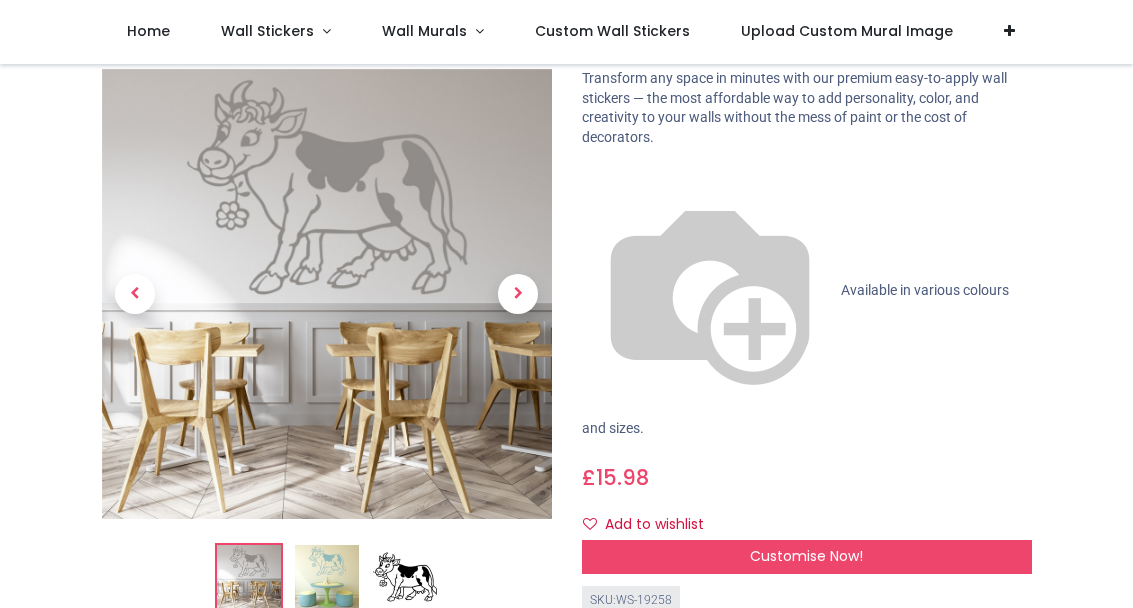 click on "Customise Now!" at bounding box center [807, 557] 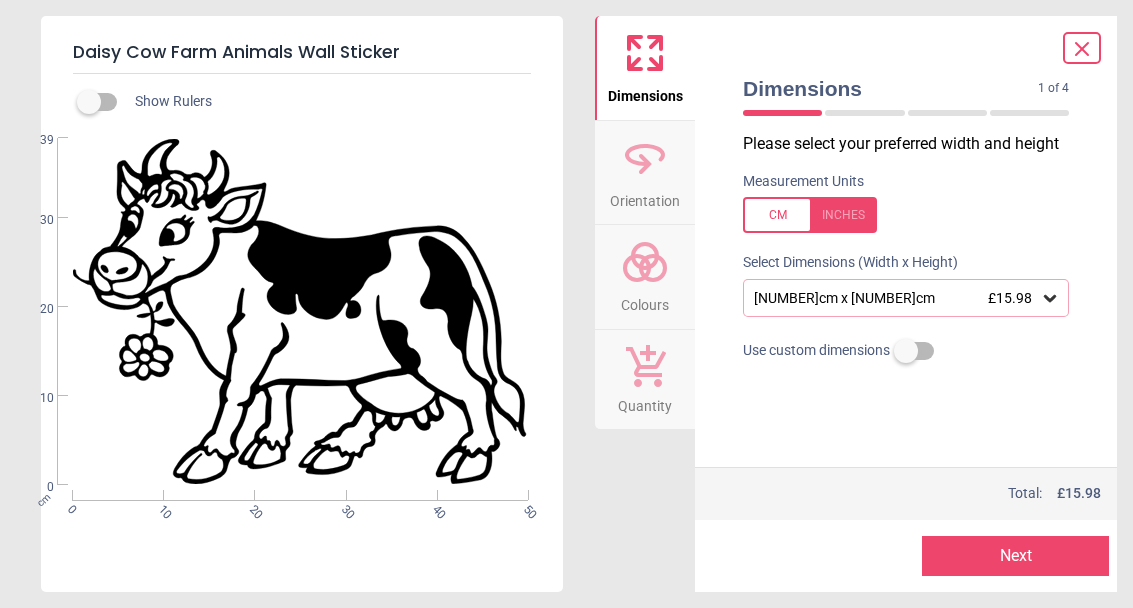 click 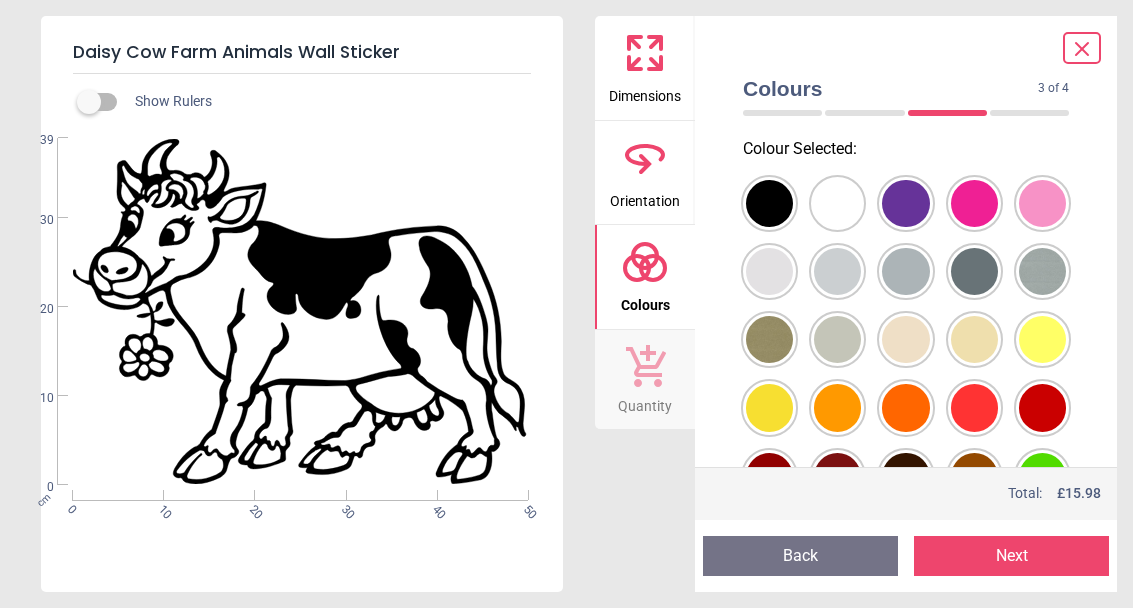 click at bounding box center (769, 203) 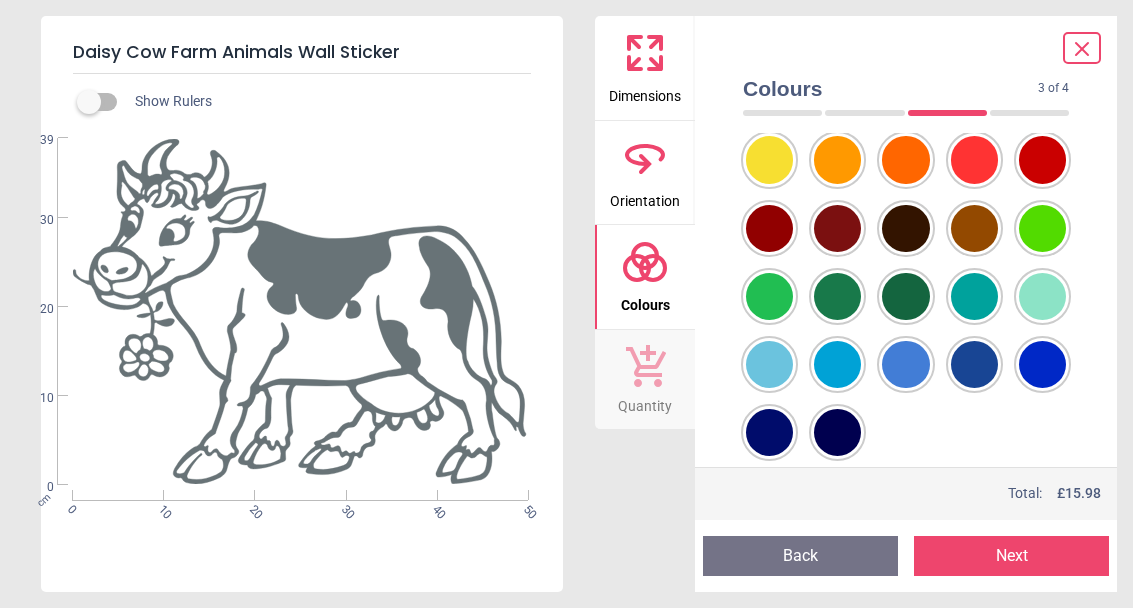 scroll, scrollTop: 247, scrollLeft: 0, axis: vertical 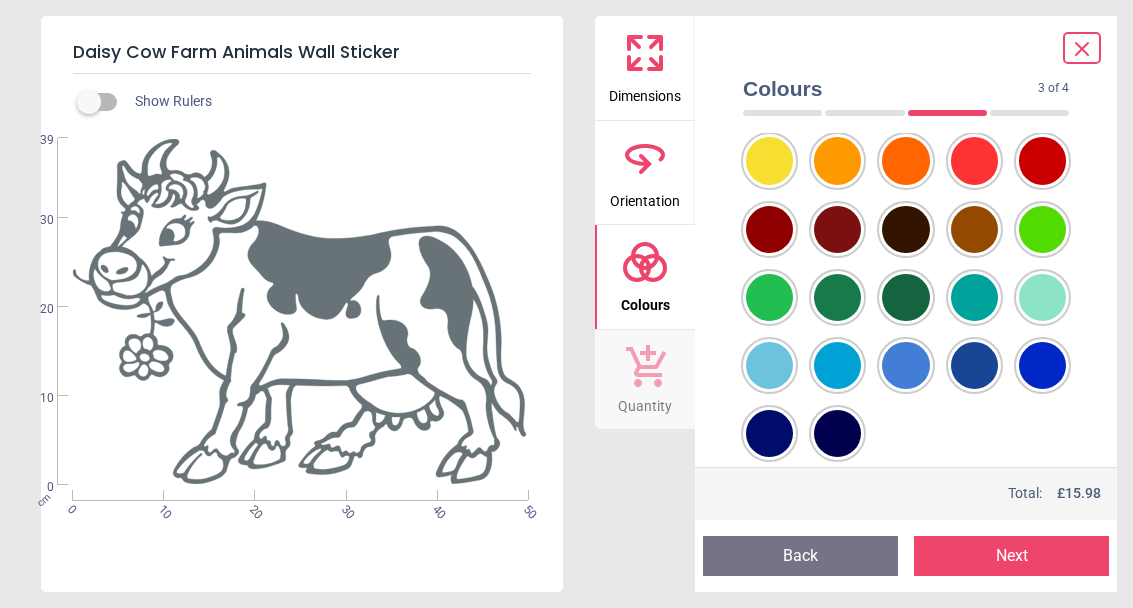 click at bounding box center (769, -44) 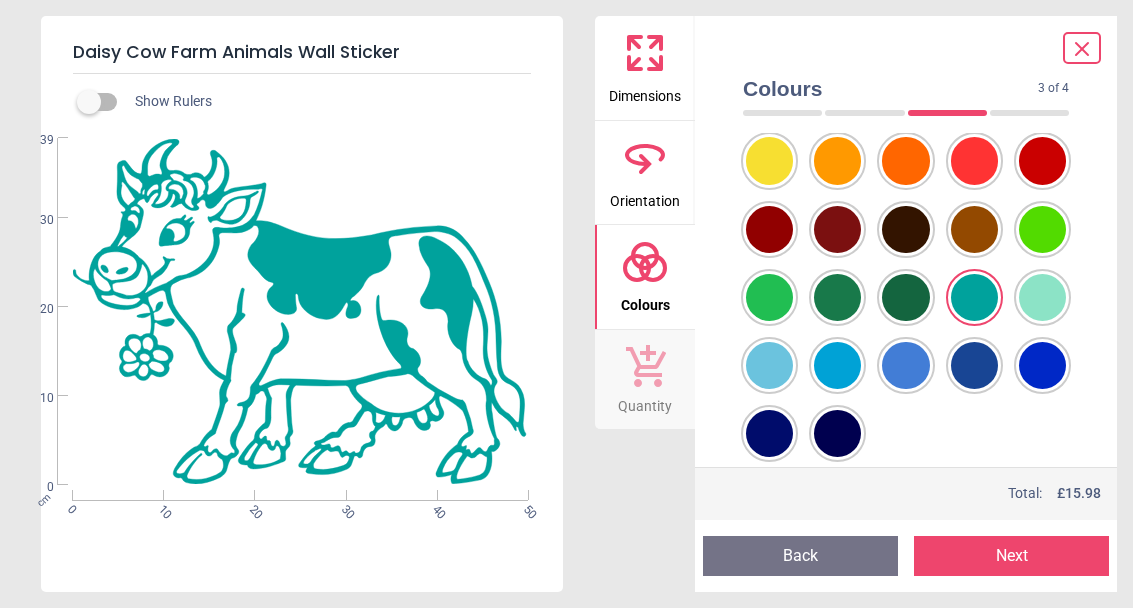 click 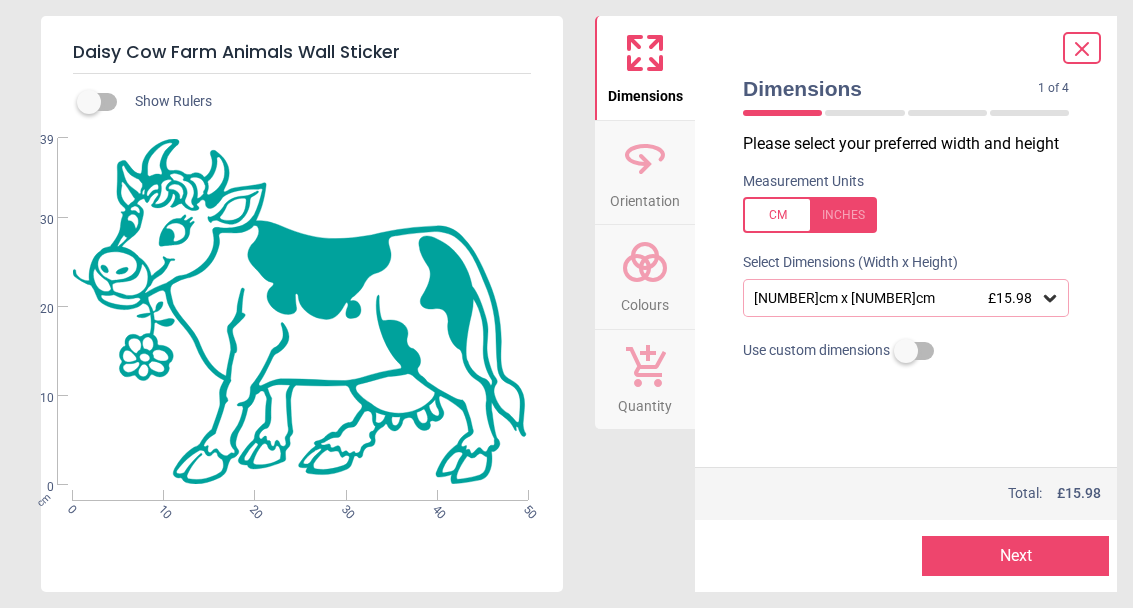 click 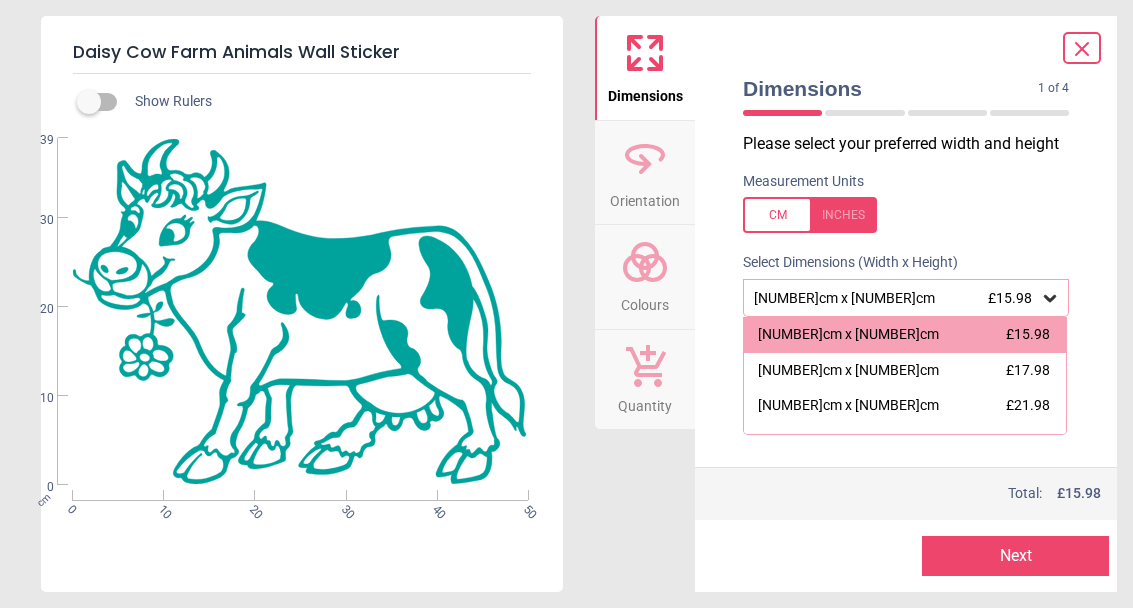 click 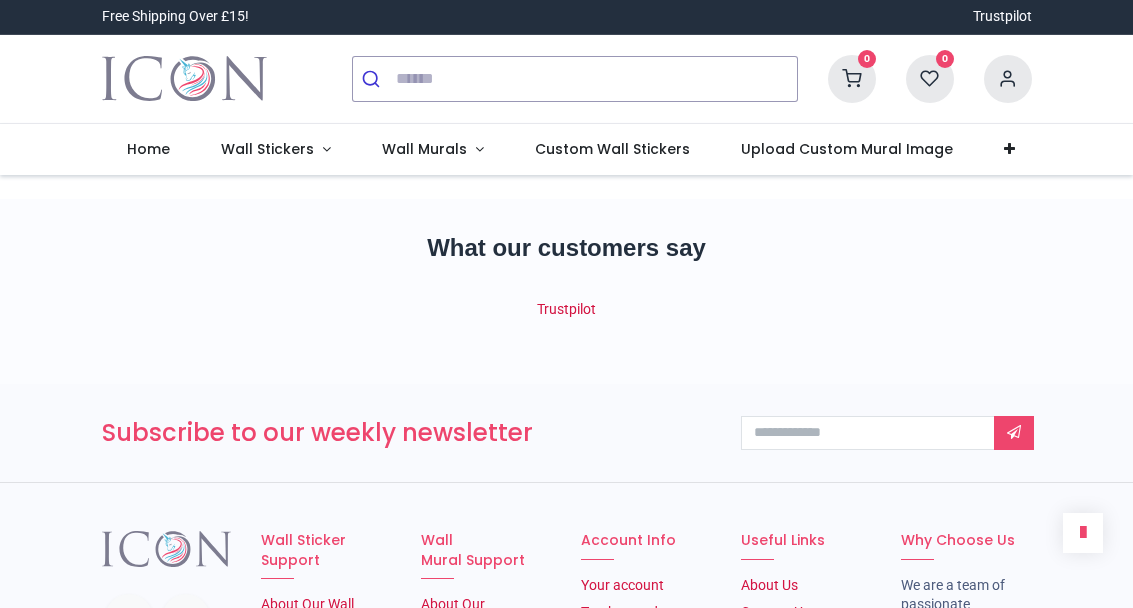 scroll, scrollTop: 0, scrollLeft: 0, axis: both 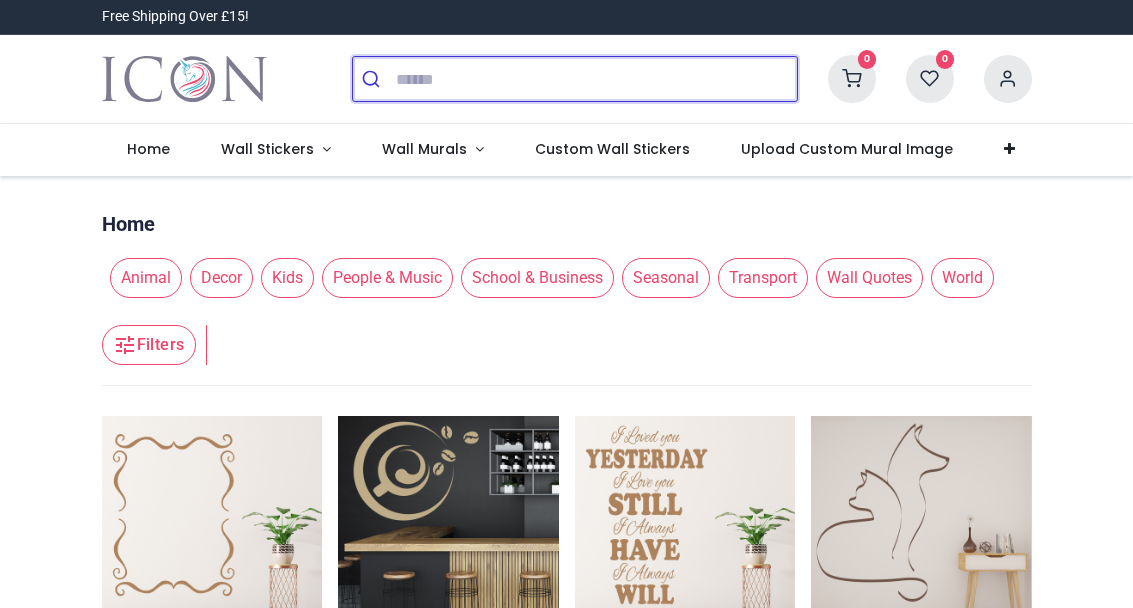 click at bounding box center [596, 79] 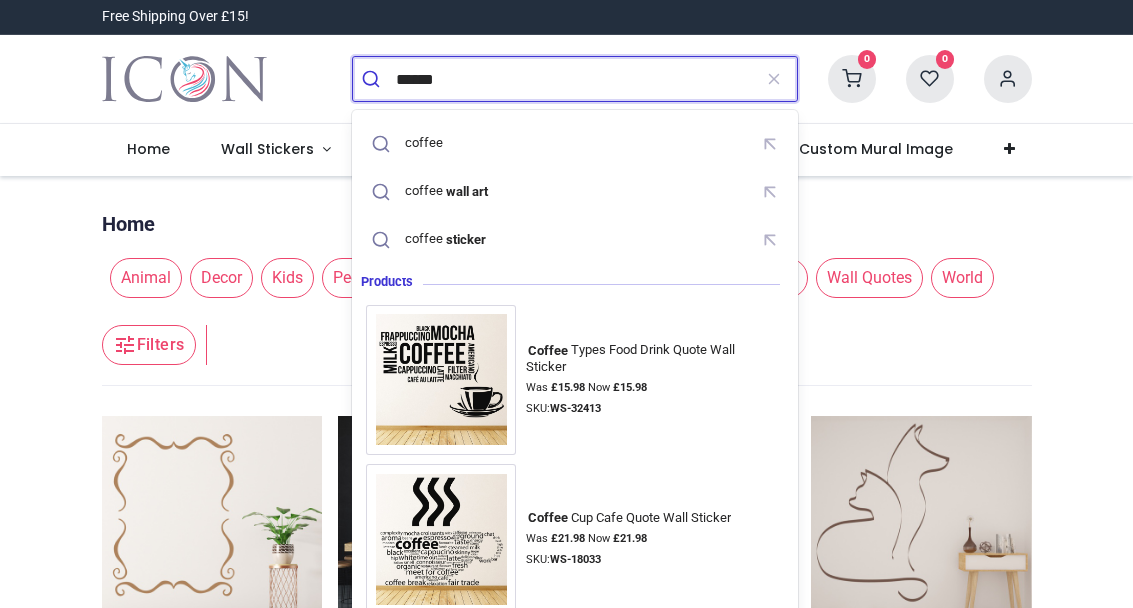 type on "******" 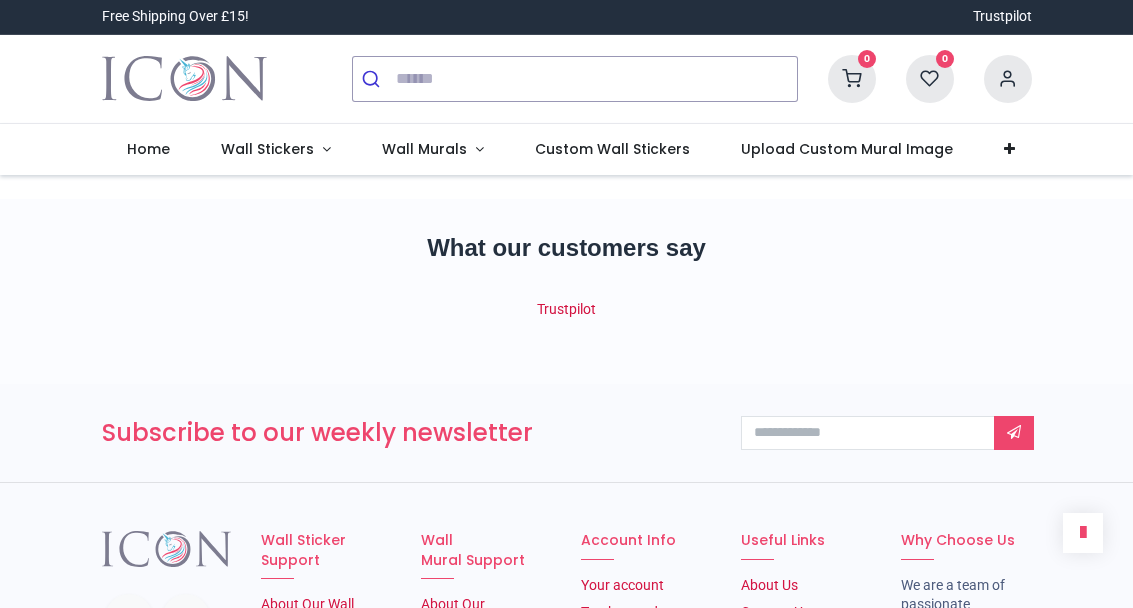 scroll, scrollTop: 0, scrollLeft: 0, axis: both 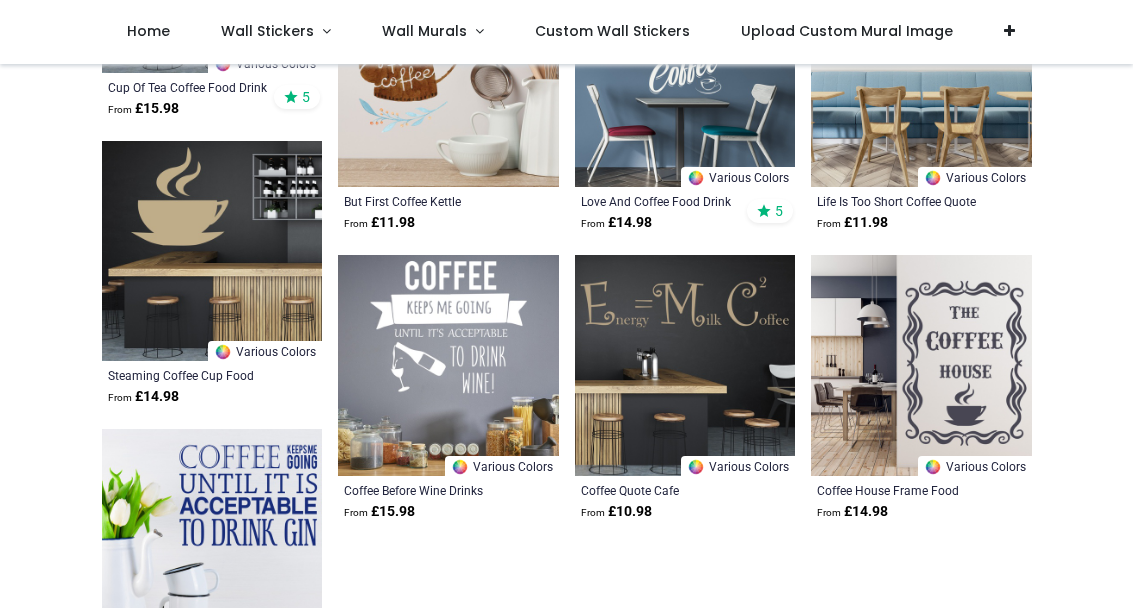 click at bounding box center [685, 365] 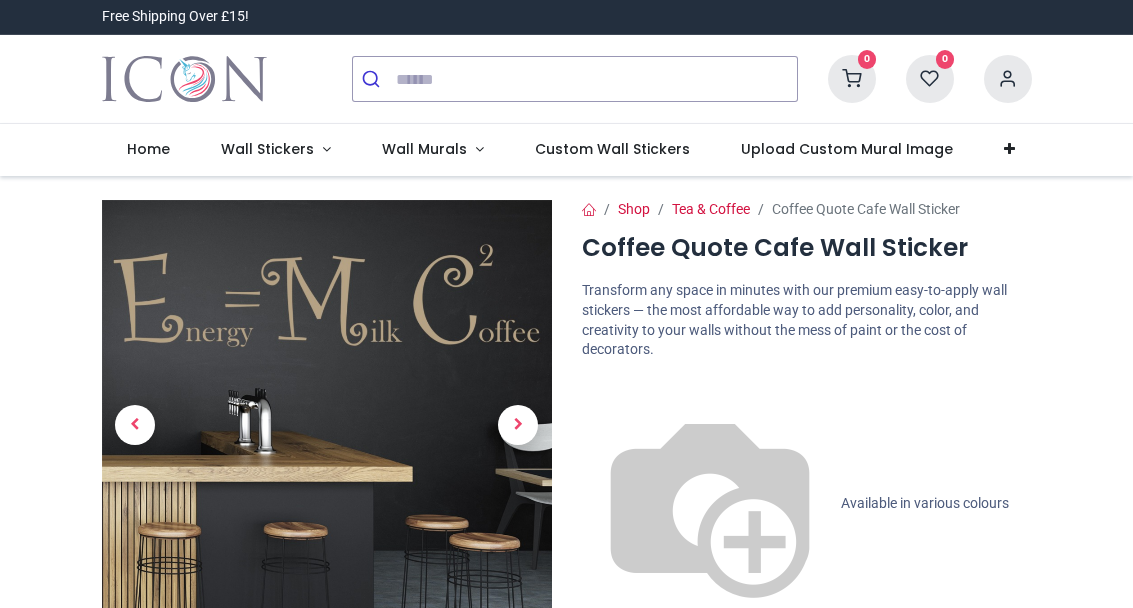 scroll, scrollTop: 0, scrollLeft: 0, axis: both 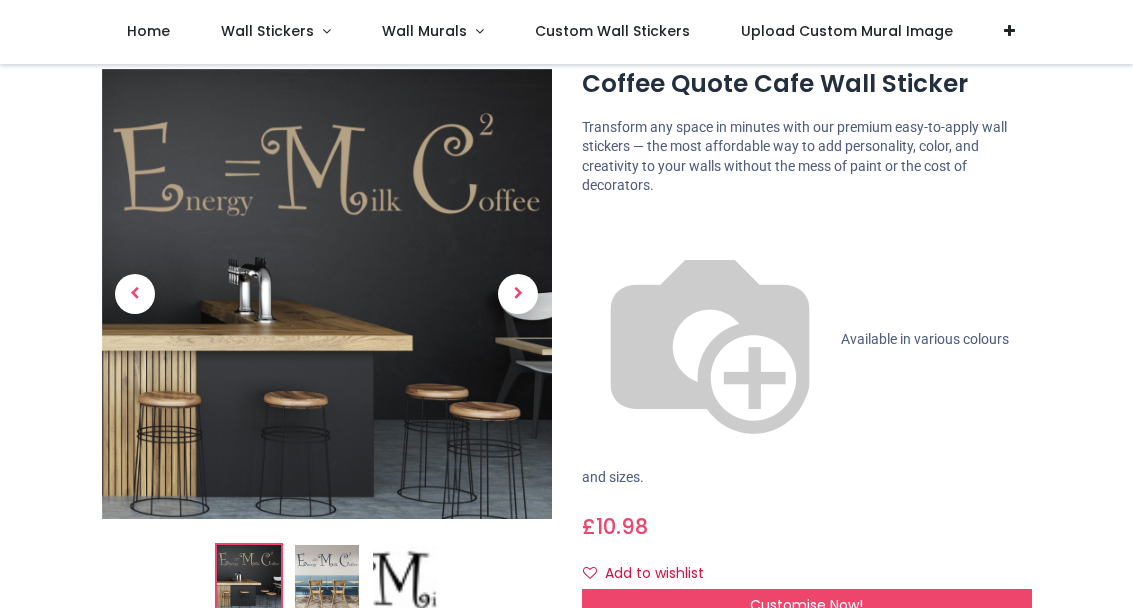 click on "Customise Now!" at bounding box center [806, 605] 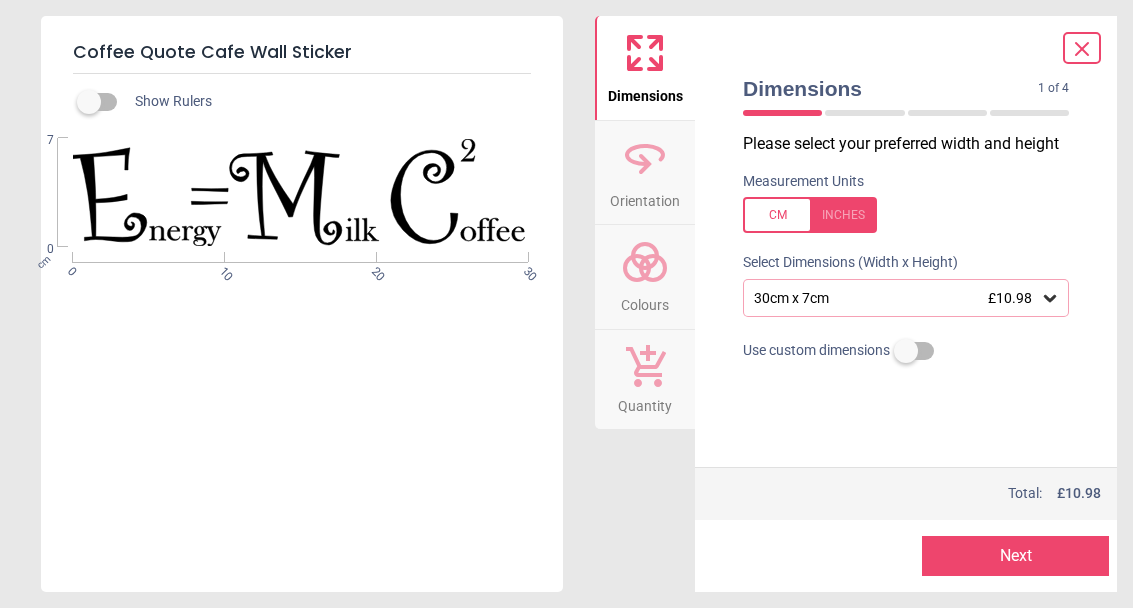 click 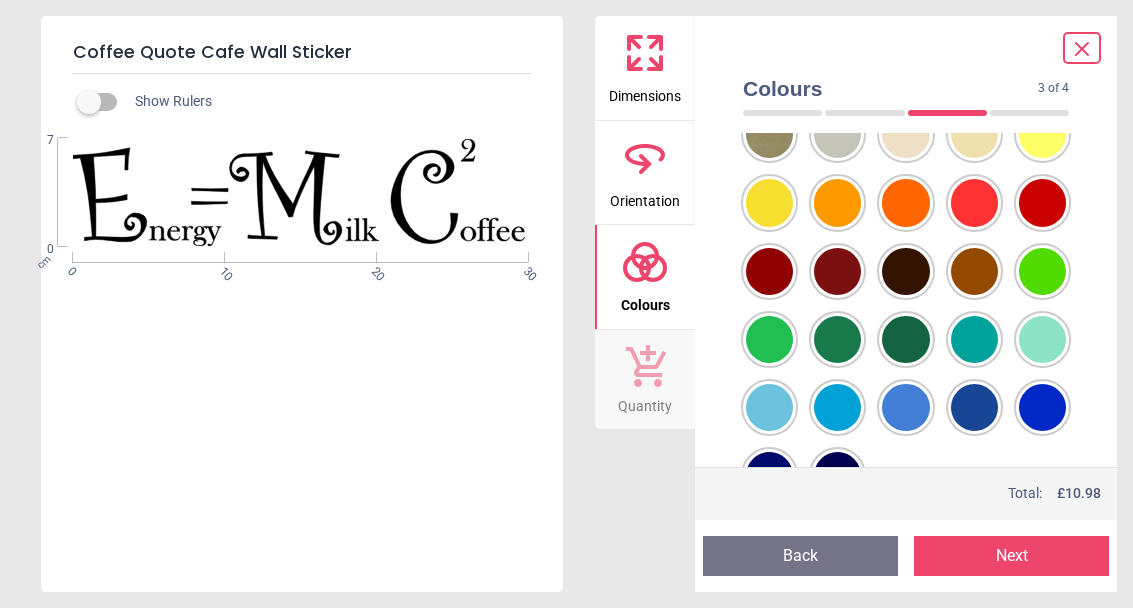 scroll, scrollTop: 207, scrollLeft: 0, axis: vertical 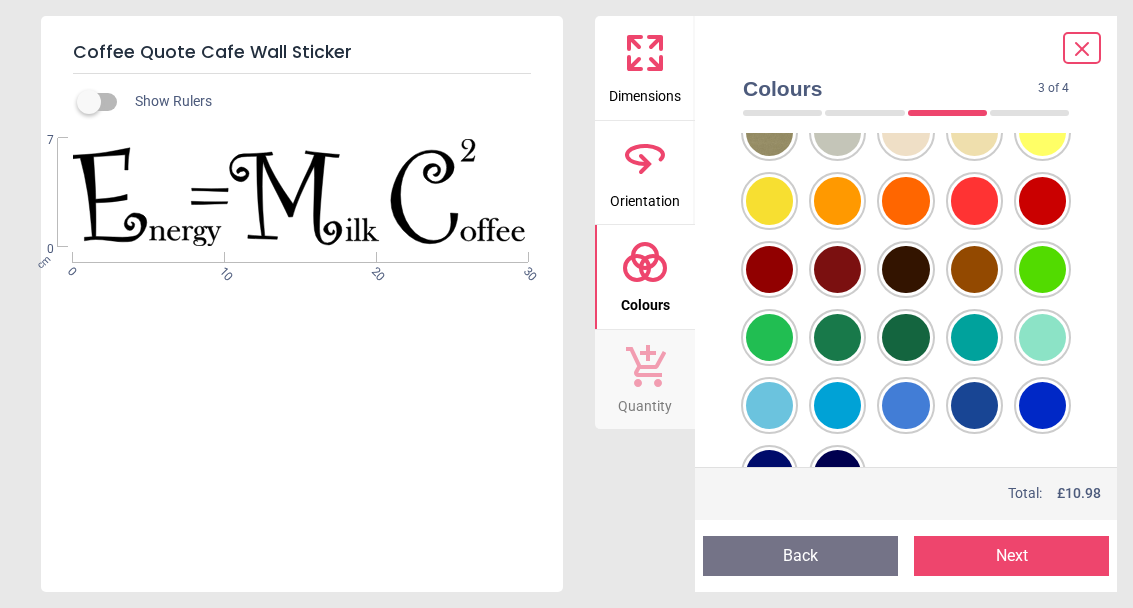 click at bounding box center (769, -4) 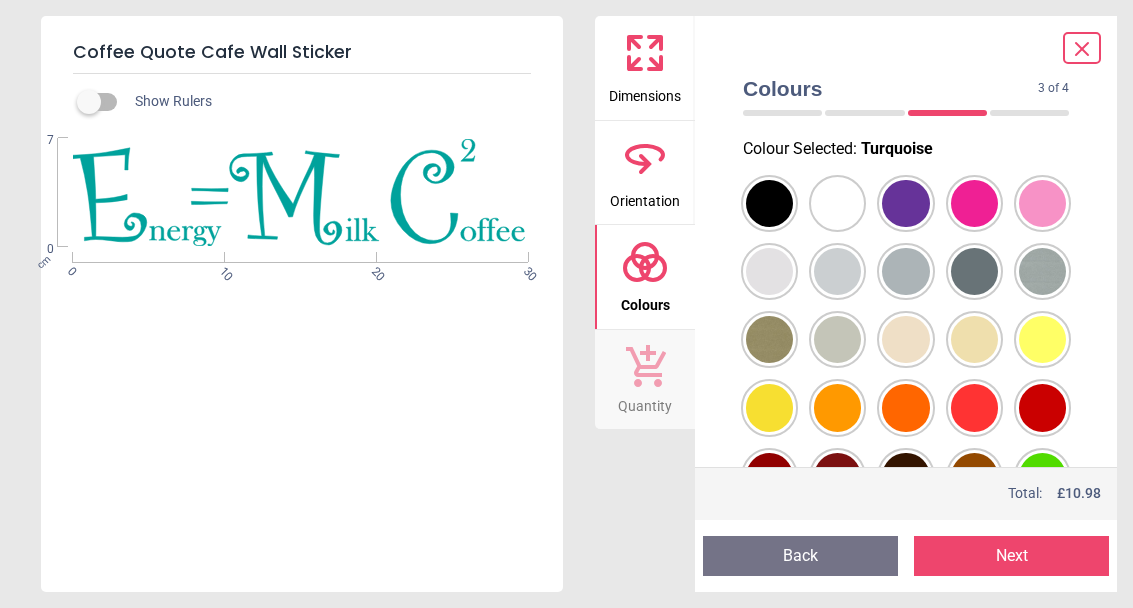 click 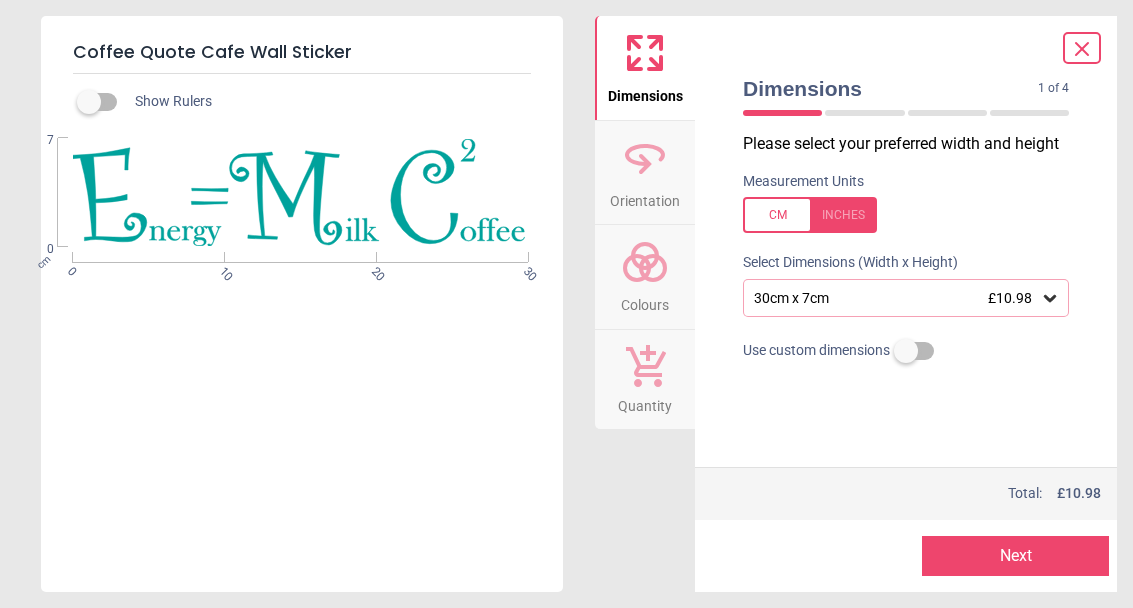 click 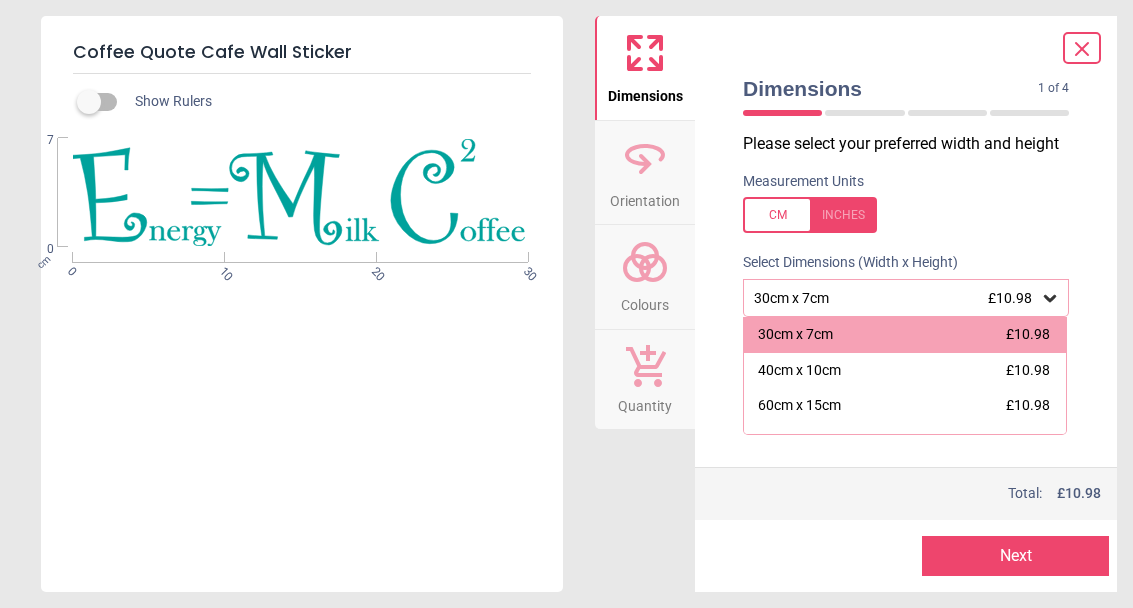 click on "40cm  x  10cm       £10.98" at bounding box center (905, 371) 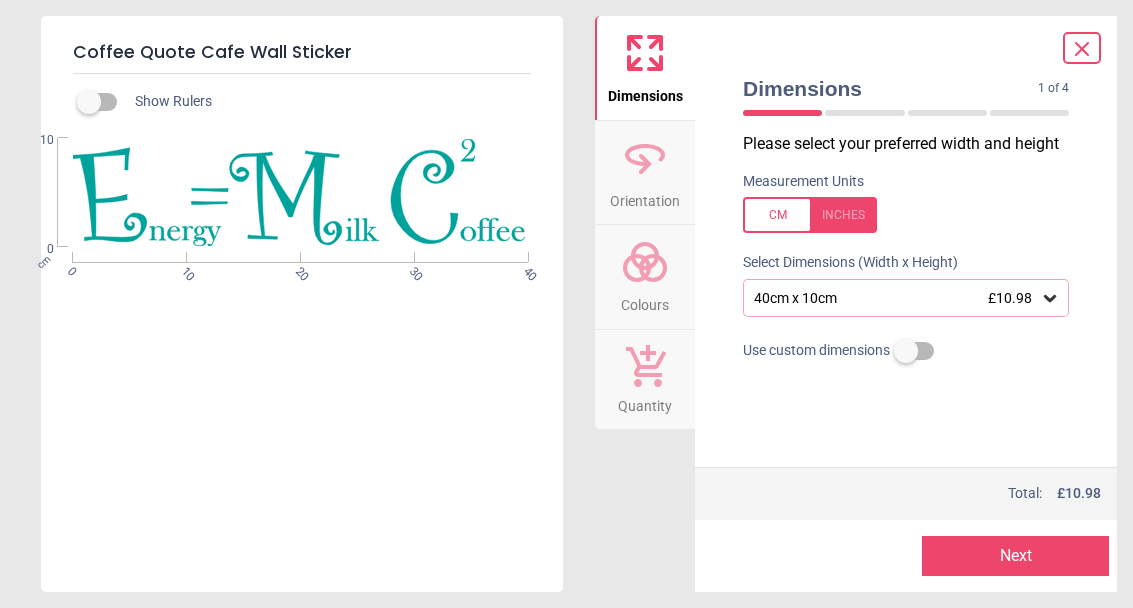 click on "40cm  x  10cm       £10.98" at bounding box center [906, 298] 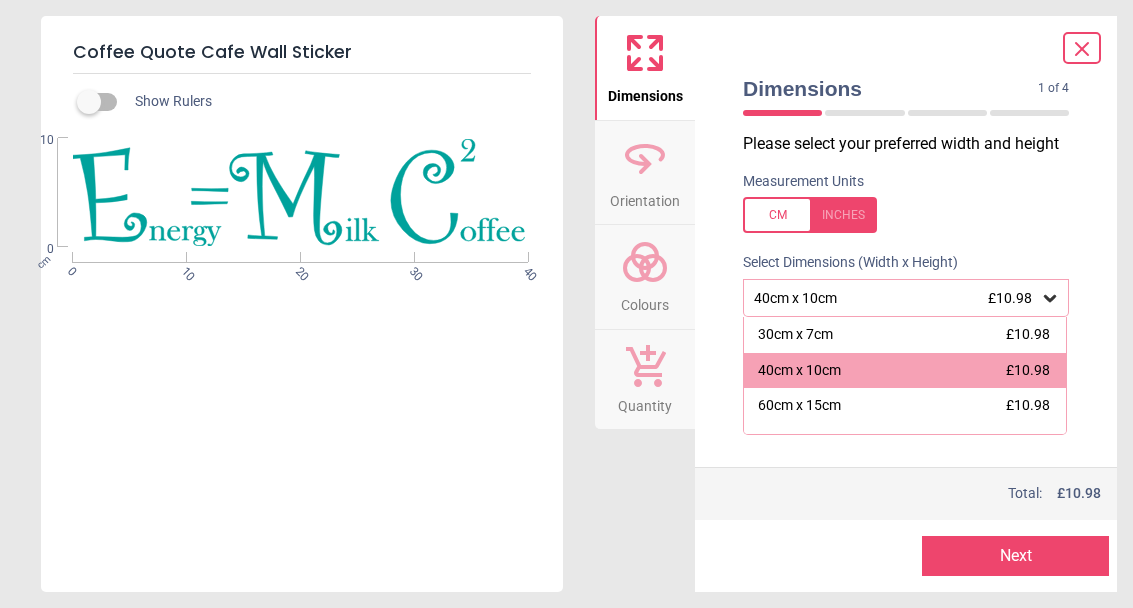 click on "£10.98" at bounding box center (1028, 405) 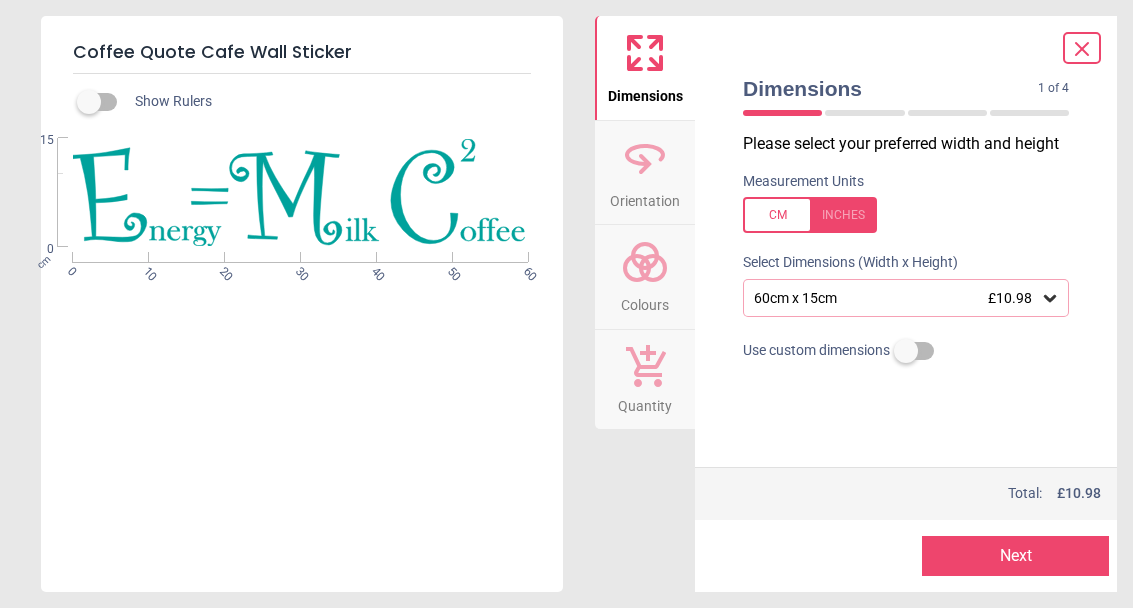 click on "Next" at bounding box center (1015, 556) 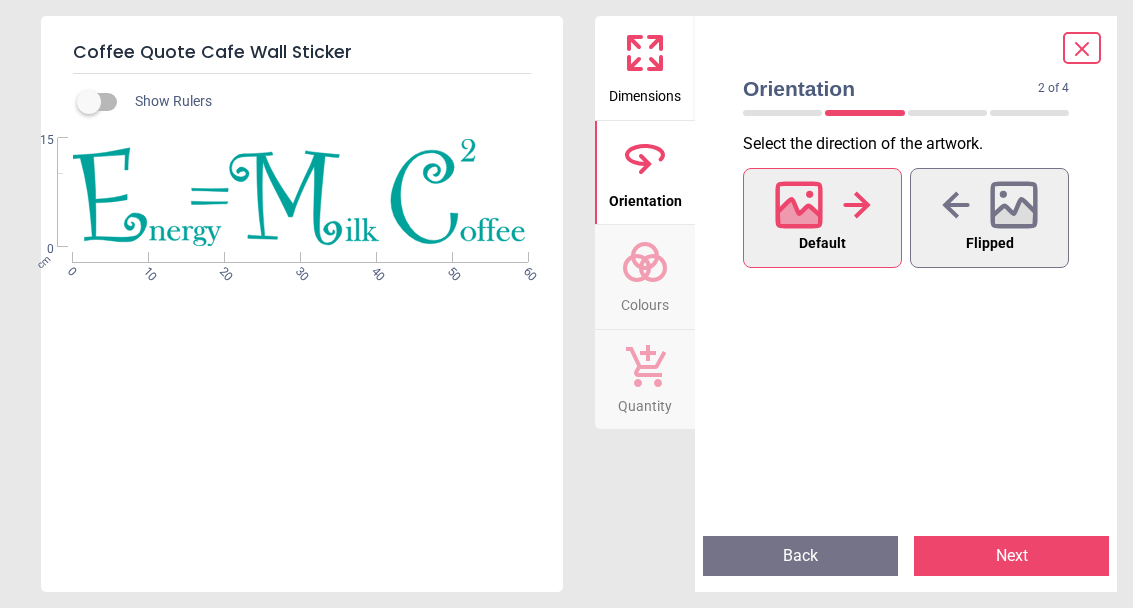 click on "Next" at bounding box center [1011, 556] 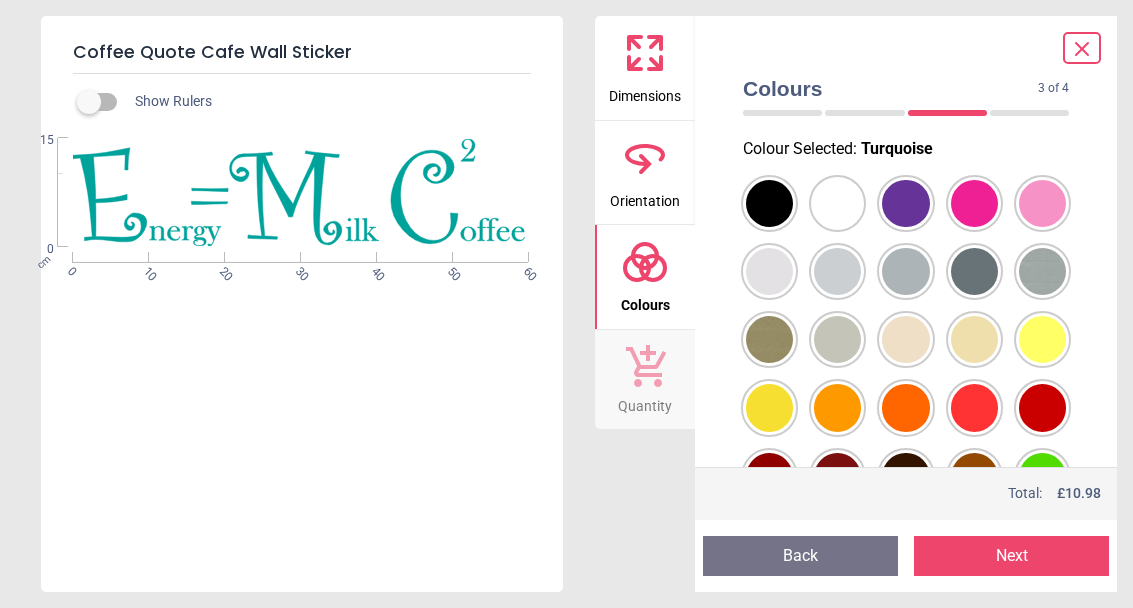 click on "Next" at bounding box center (1011, 556) 